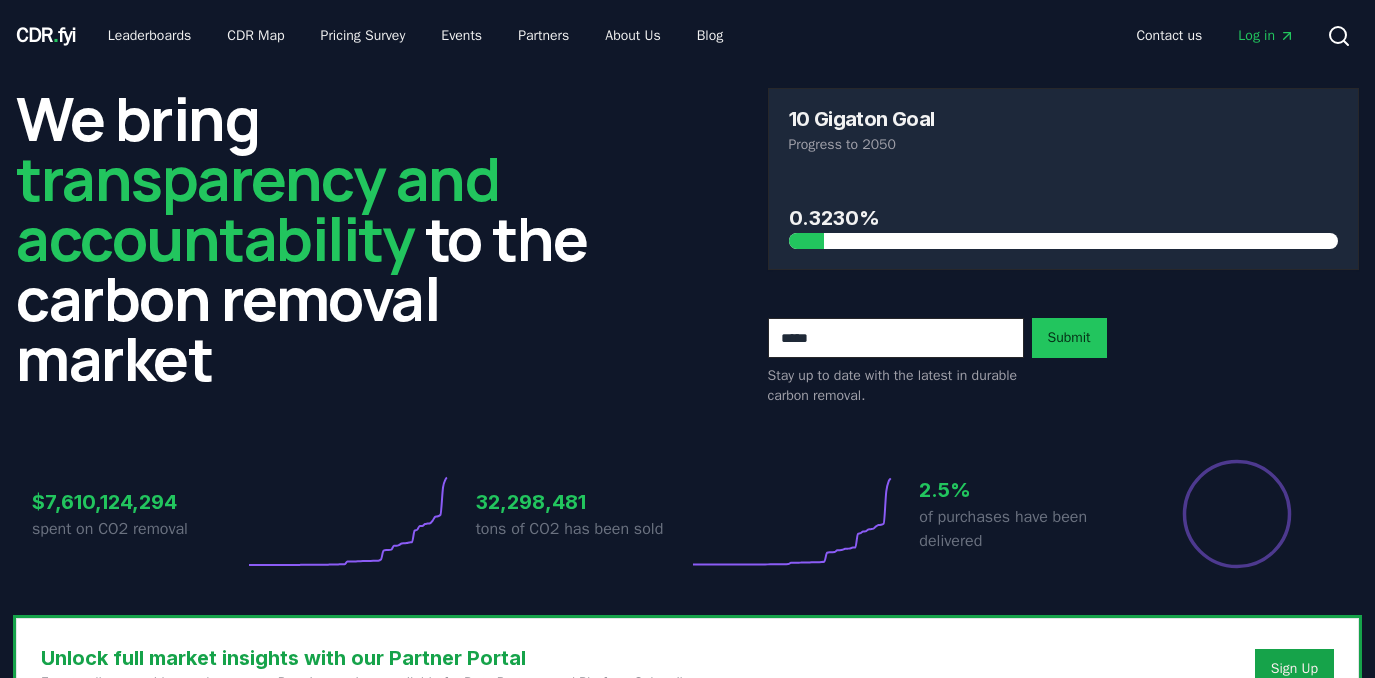scroll, scrollTop: 0, scrollLeft: 0, axis: both 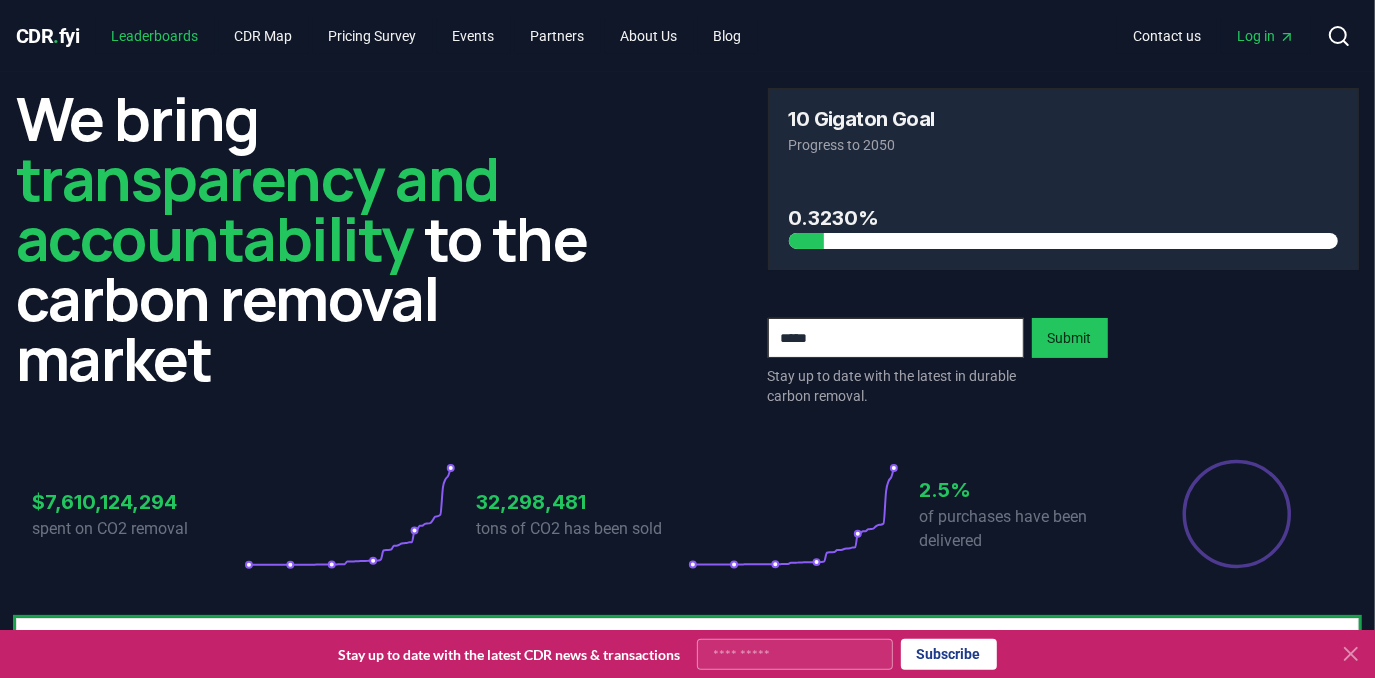 click on "Leaderboards" at bounding box center (155, 36) 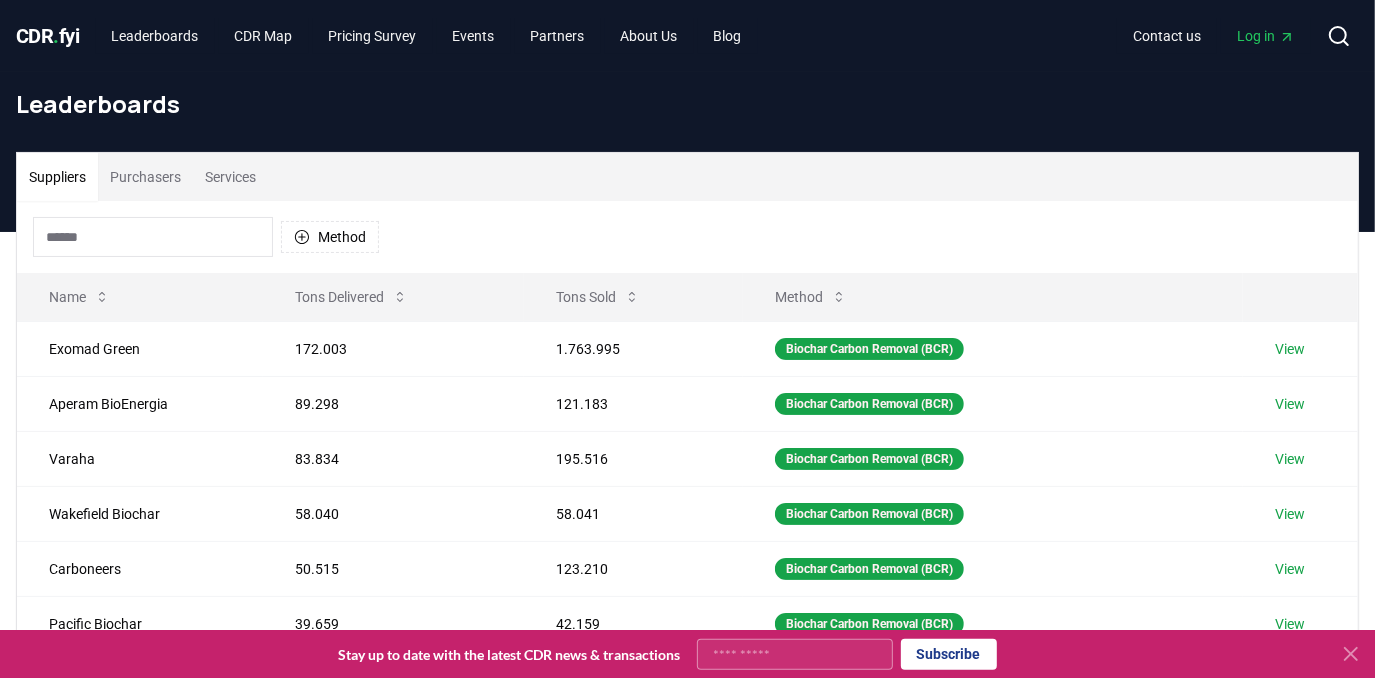 click on "Purchasers" at bounding box center [145, 177] 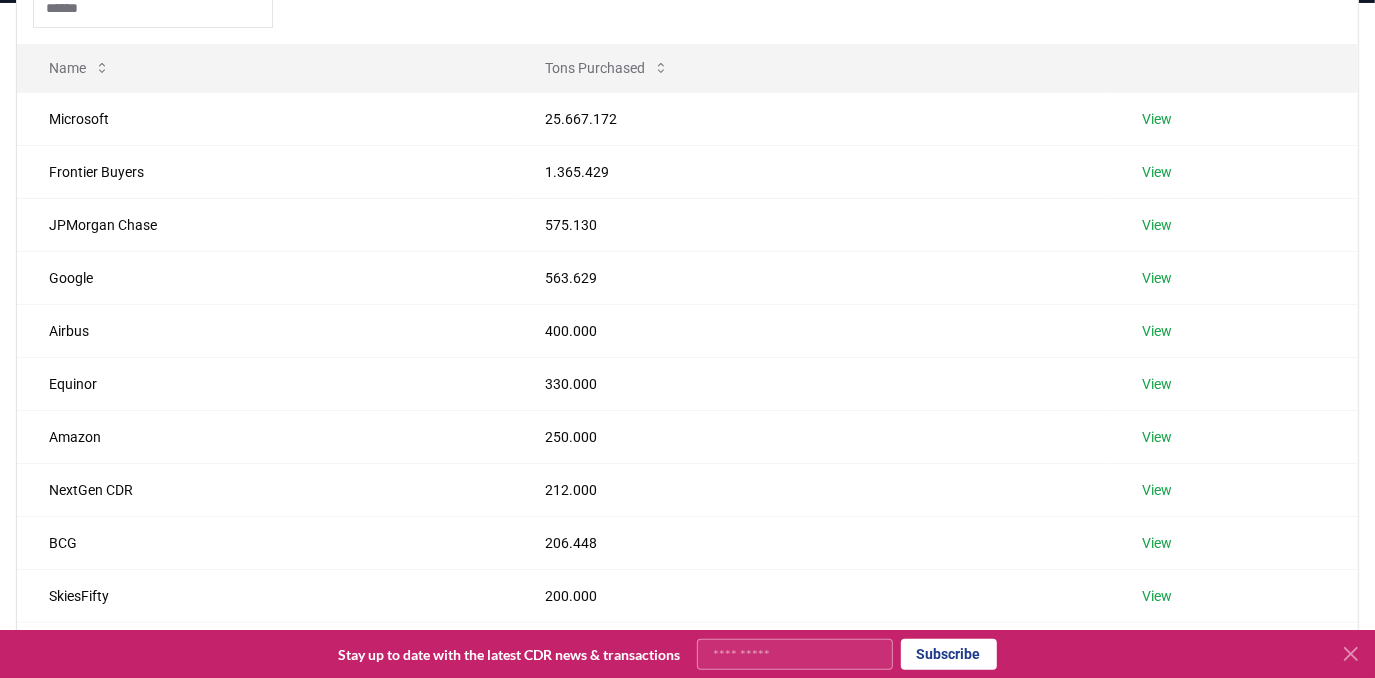 scroll, scrollTop: 272, scrollLeft: 0, axis: vertical 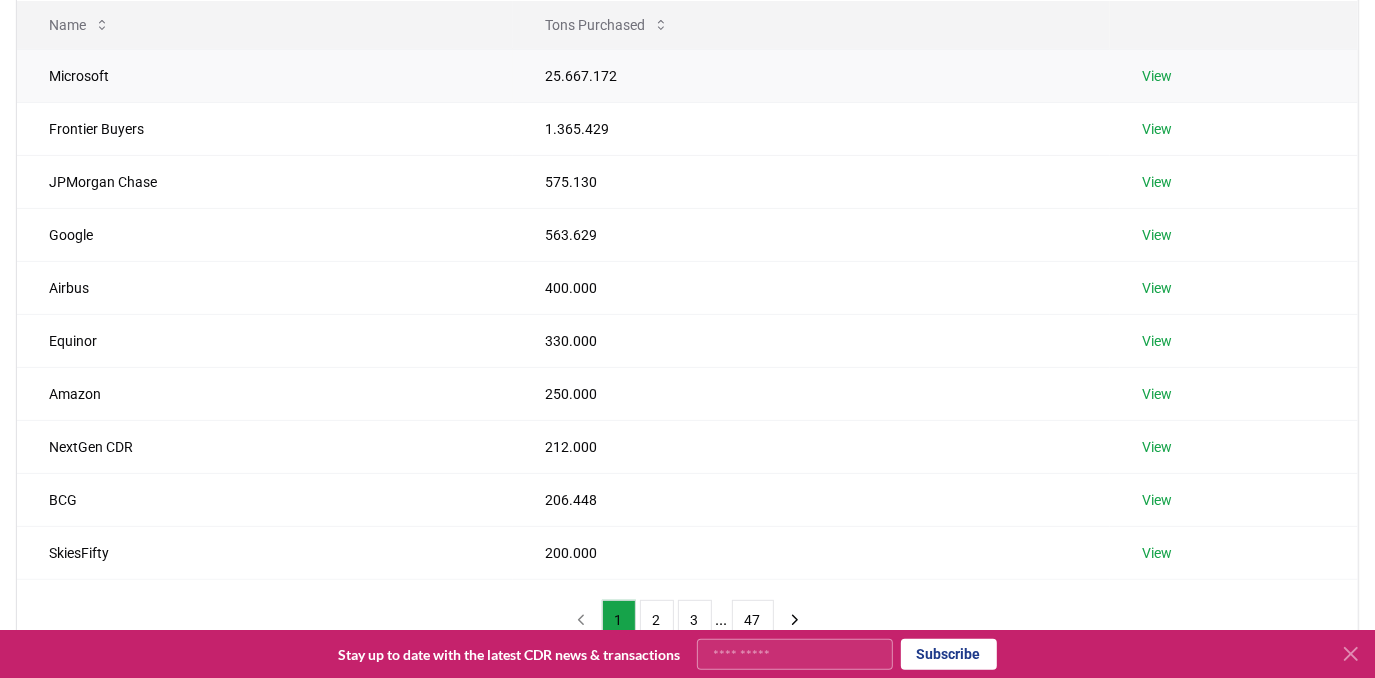 click on "View" at bounding box center (1157, 76) 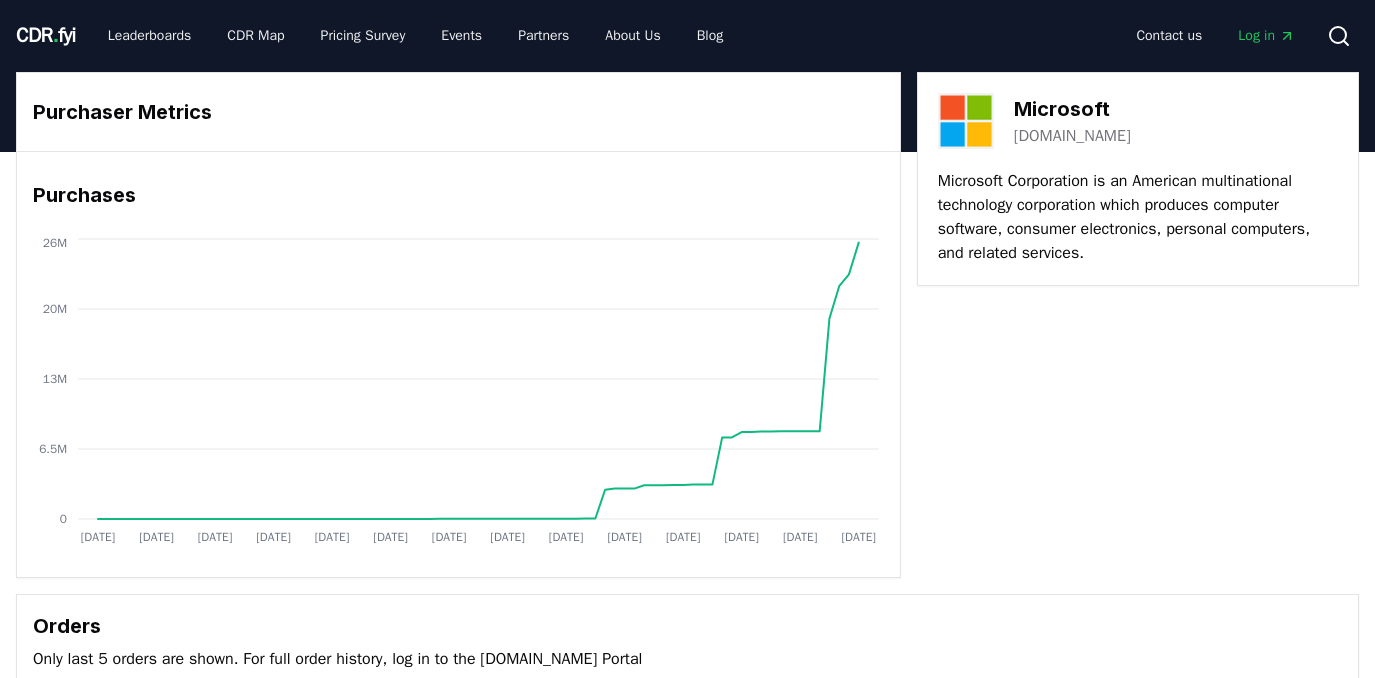 scroll, scrollTop: 0, scrollLeft: 0, axis: both 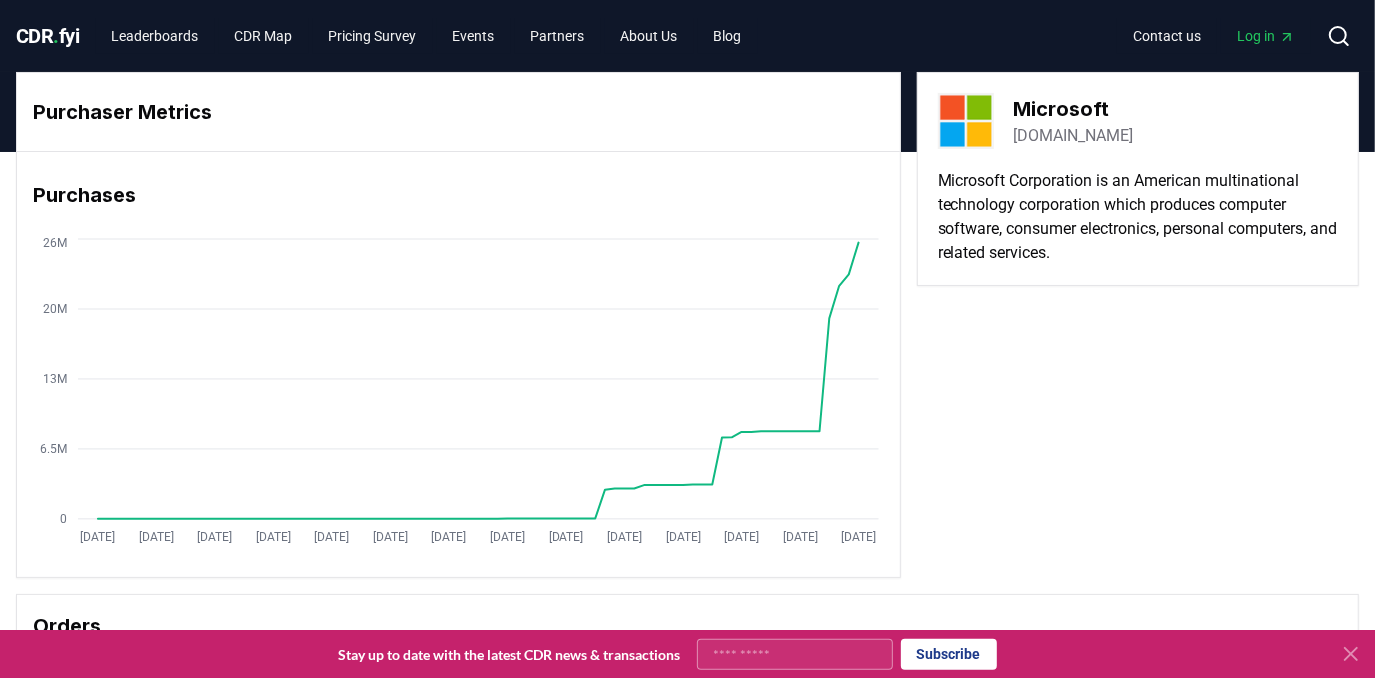 click on "Purchaser Metrics Purchases Jan 2019 Jul 2019 Jan 2020 Jul 2020 Jan 2021 Jul 2021 Jan 2022 Jul 2022 Jan 2023 Jul 2023 Jan 2024 Jul 2024 Jan 2025 Jul 2025 0 6.5M 13M 20M 26M Microsoft microsoft.com Microsoft Corporation is an American multinational technology corporation which produces computer software, consumer electronics, personal computers, and related services." at bounding box center [687, 325] 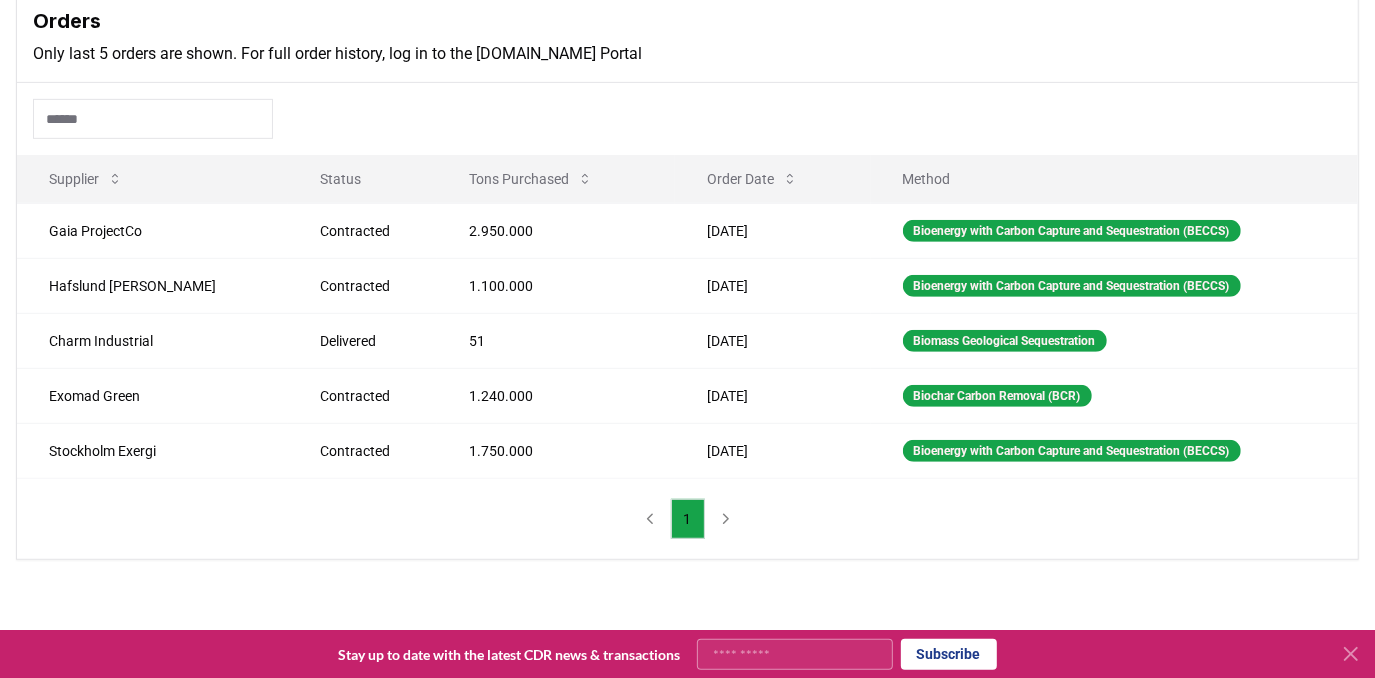 scroll, scrollTop: 636, scrollLeft: 0, axis: vertical 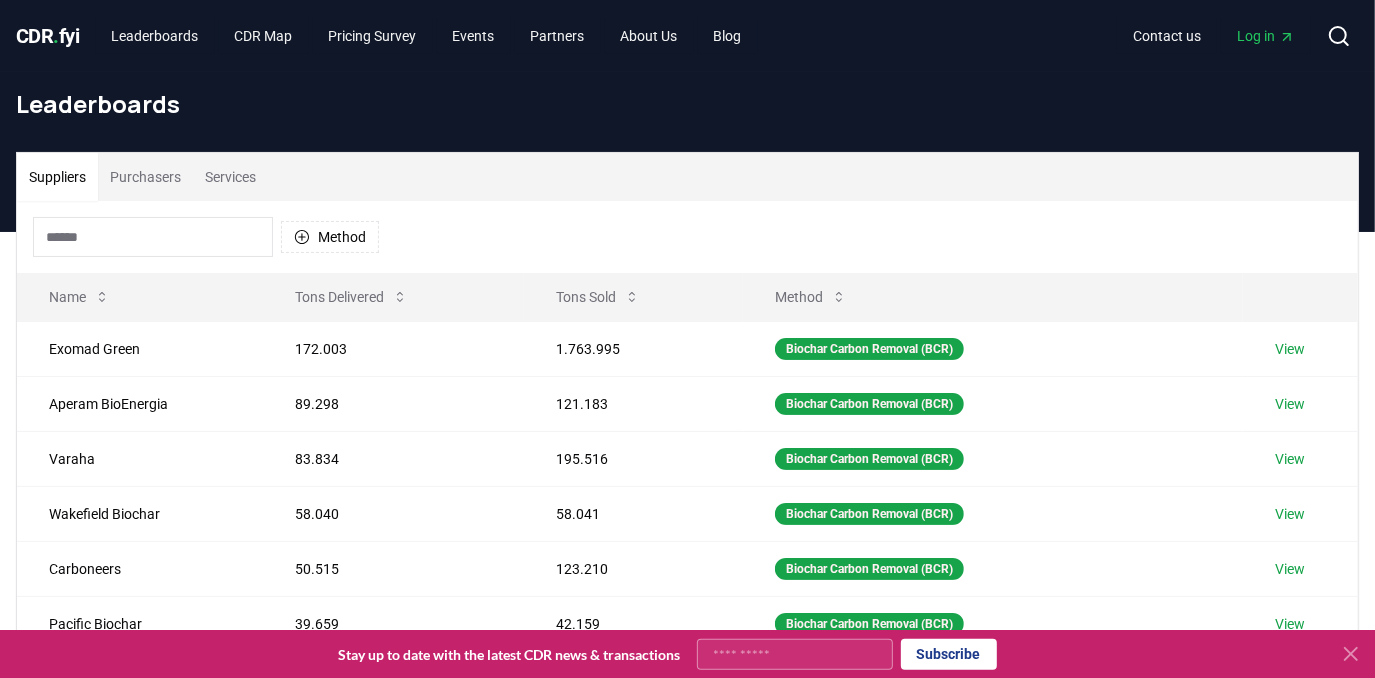 click on "Purchasers" at bounding box center [145, 177] 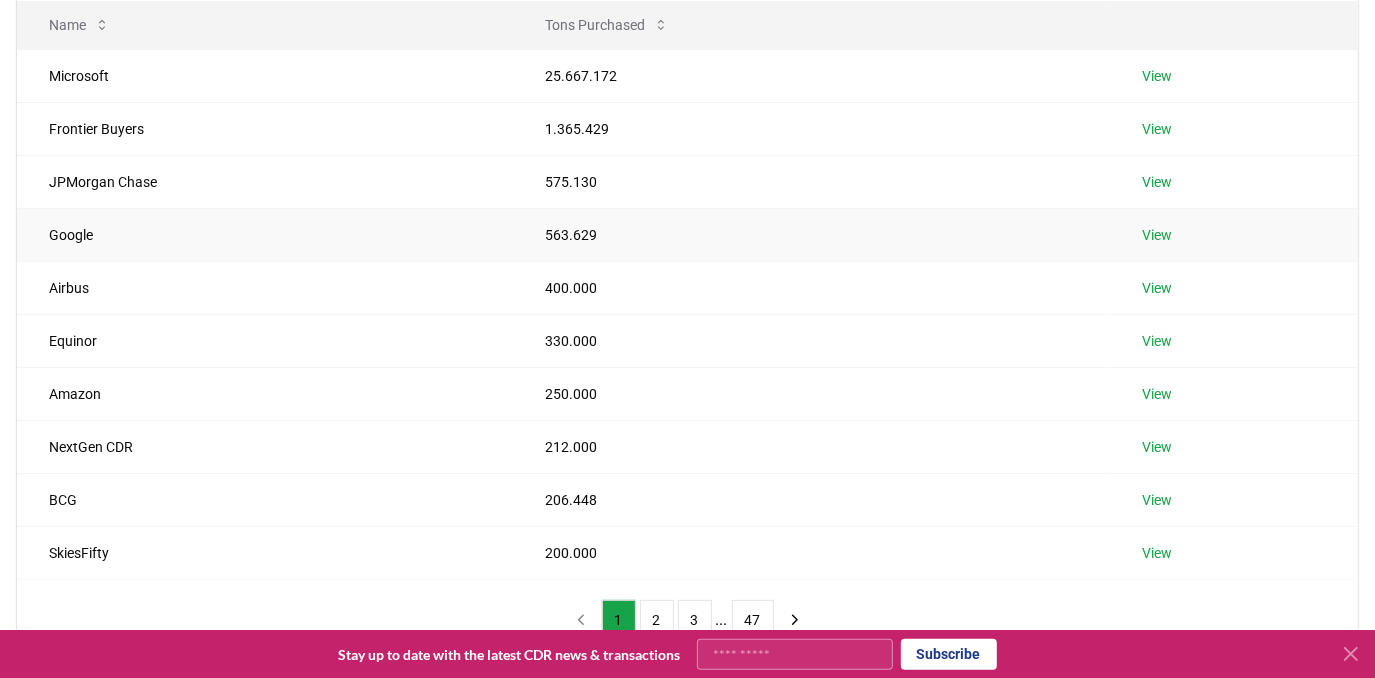 scroll, scrollTop: 272, scrollLeft: 0, axis: vertical 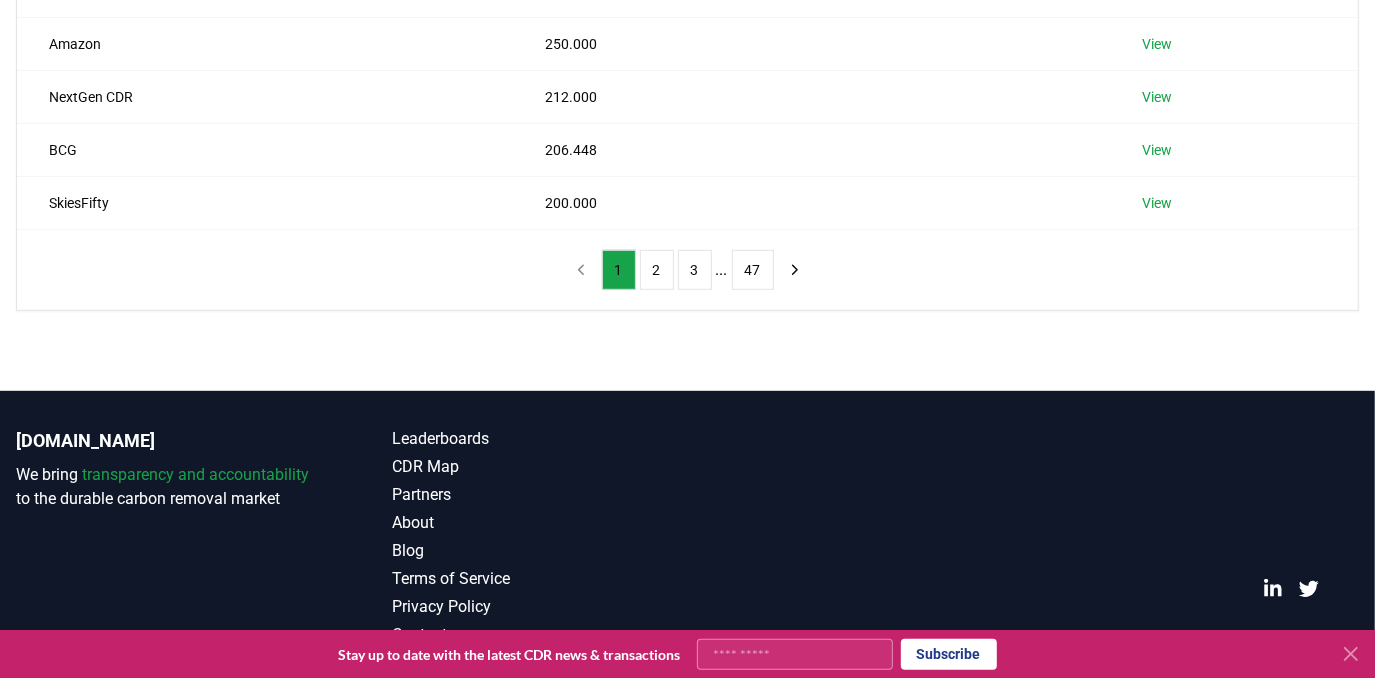 drag, startPoint x: 51, startPoint y: 347, endPoint x: 1387, endPoint y: 282, distance: 1337.5803 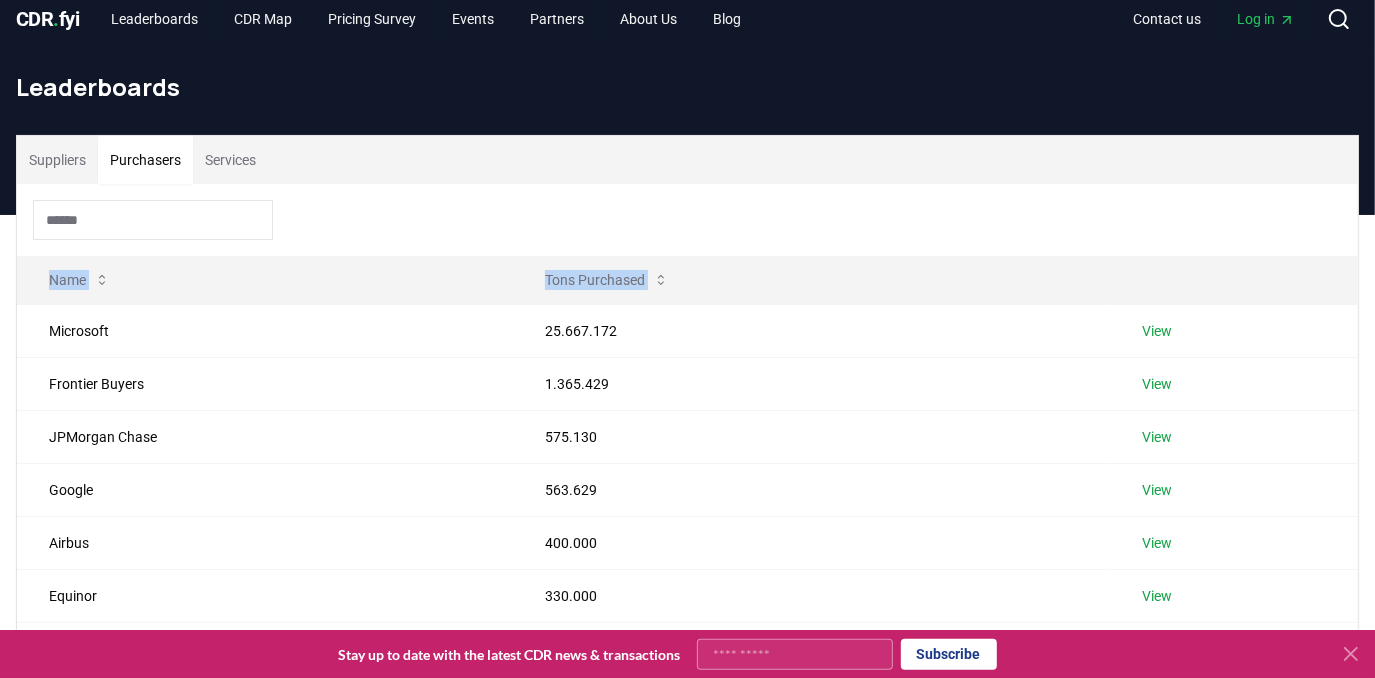 scroll, scrollTop: 0, scrollLeft: 0, axis: both 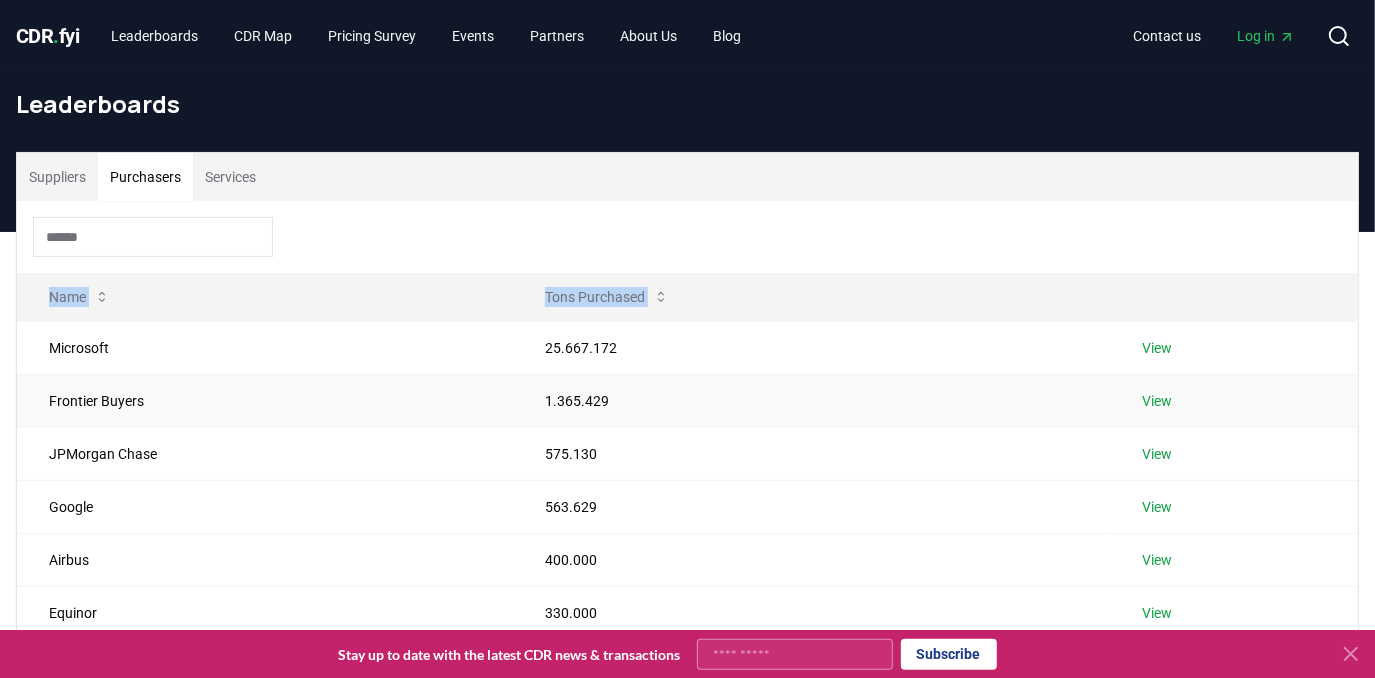 click on "Frontier Buyers" at bounding box center (265, 400) 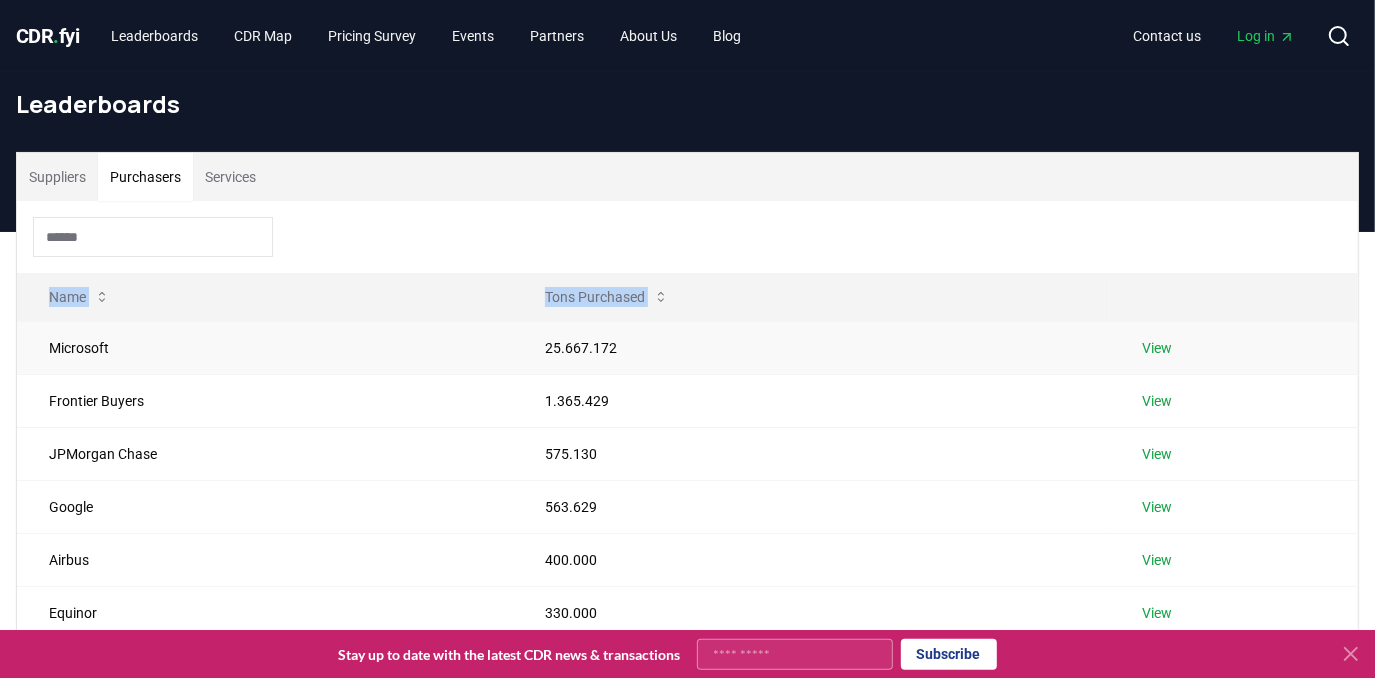 click on "Microsoft" at bounding box center [265, 347] 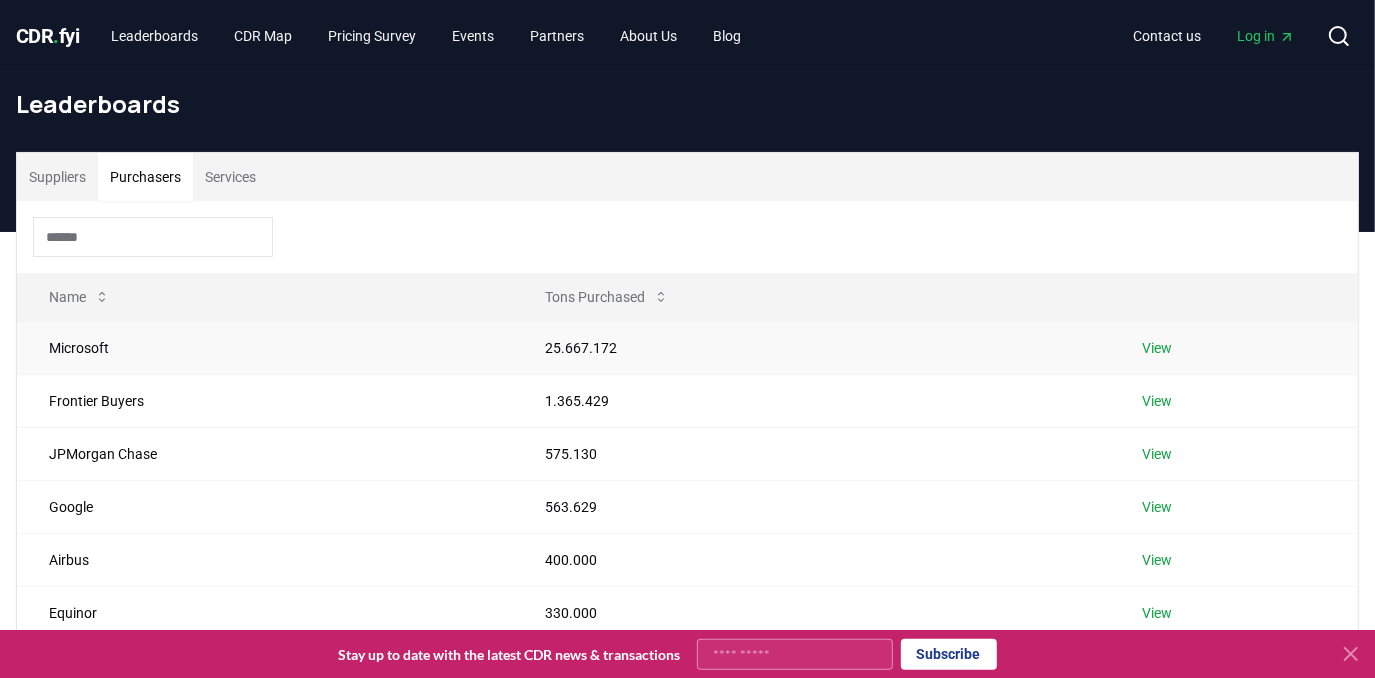 click on "25.667.172" at bounding box center (811, 347) 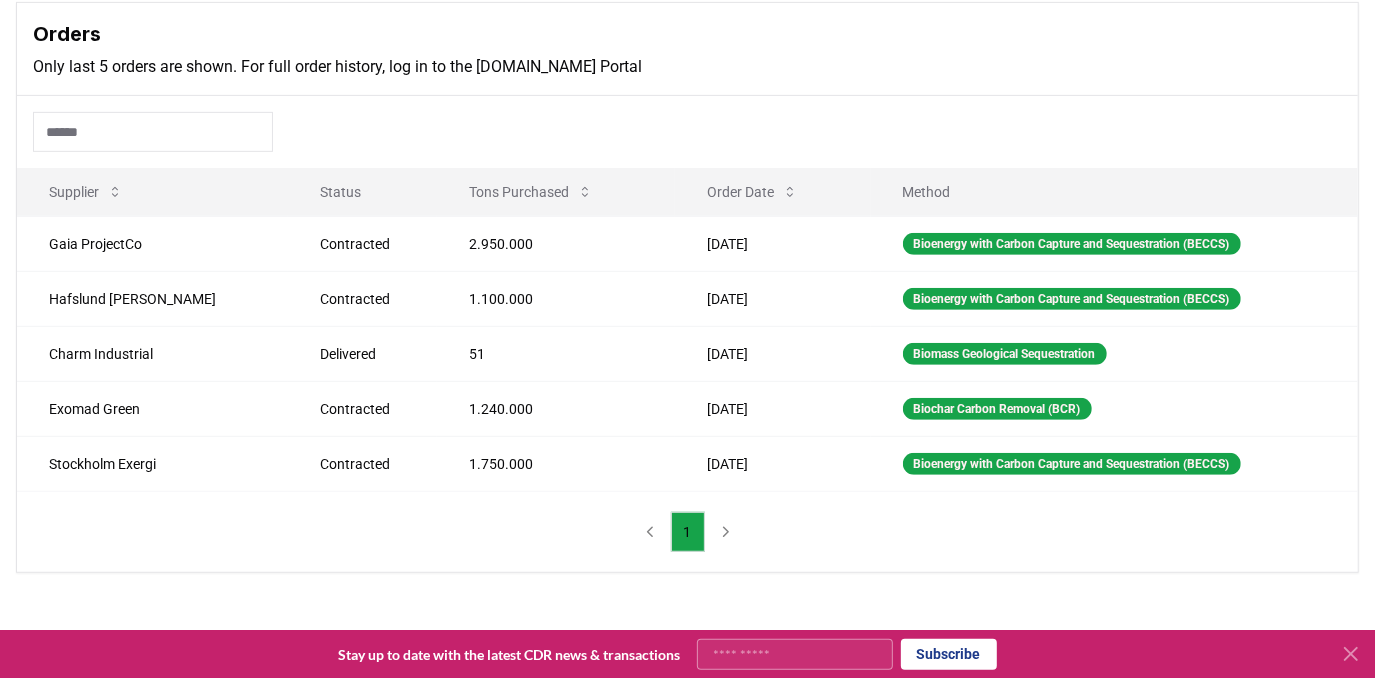 scroll, scrollTop: 636, scrollLeft: 0, axis: vertical 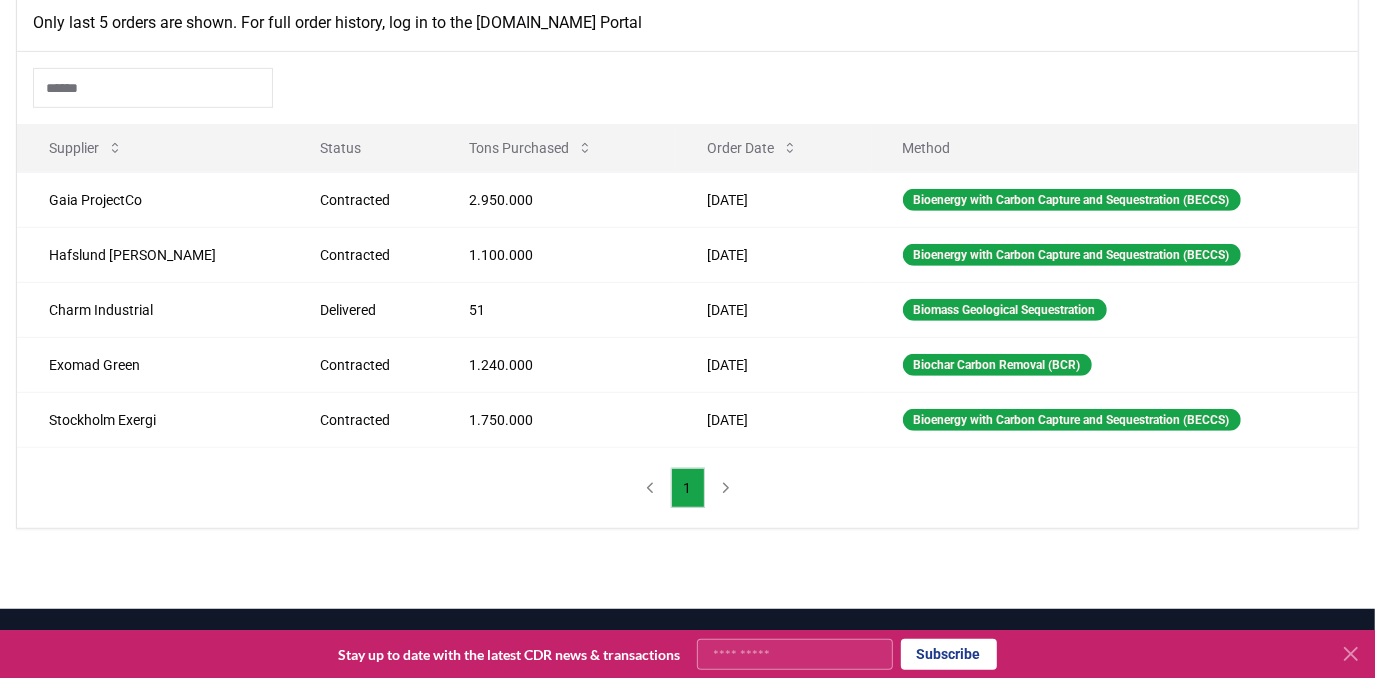 click on "1" at bounding box center [687, 488] 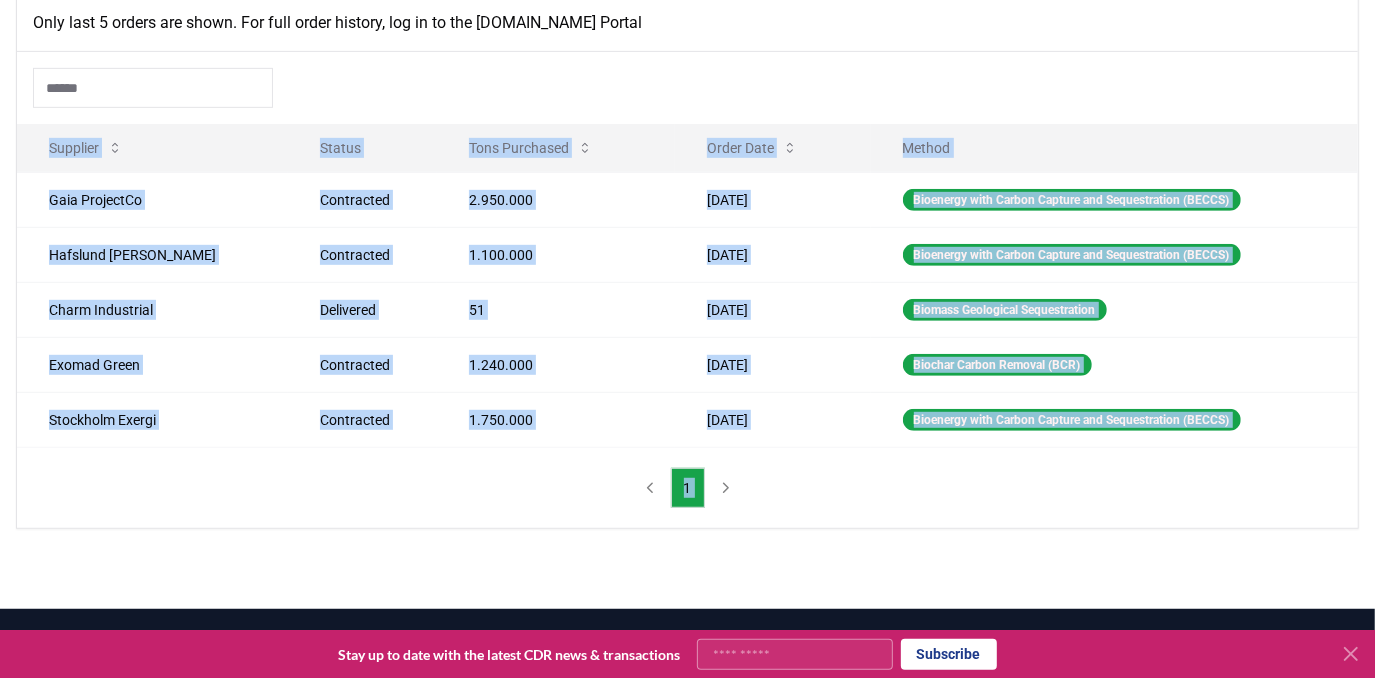 drag, startPoint x: 27, startPoint y: 151, endPoint x: 1132, endPoint y: 471, distance: 1150.4021 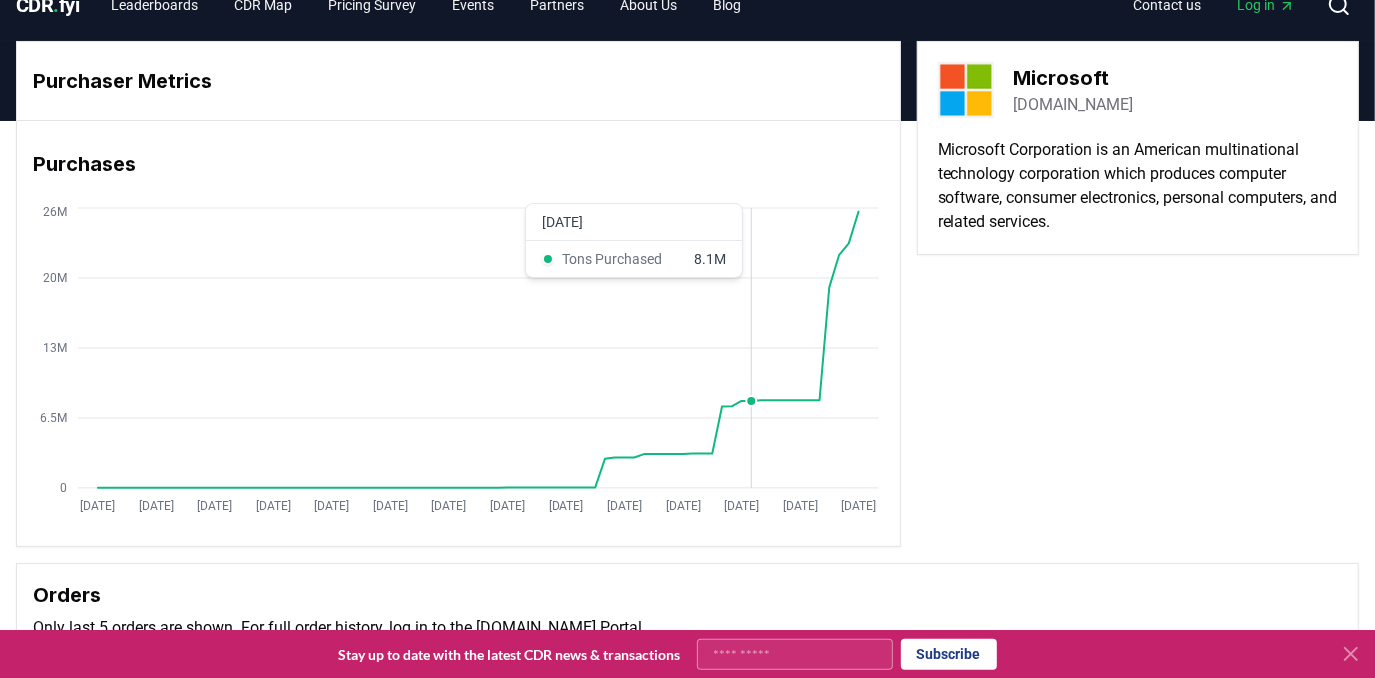 scroll, scrollTop: 0, scrollLeft: 0, axis: both 